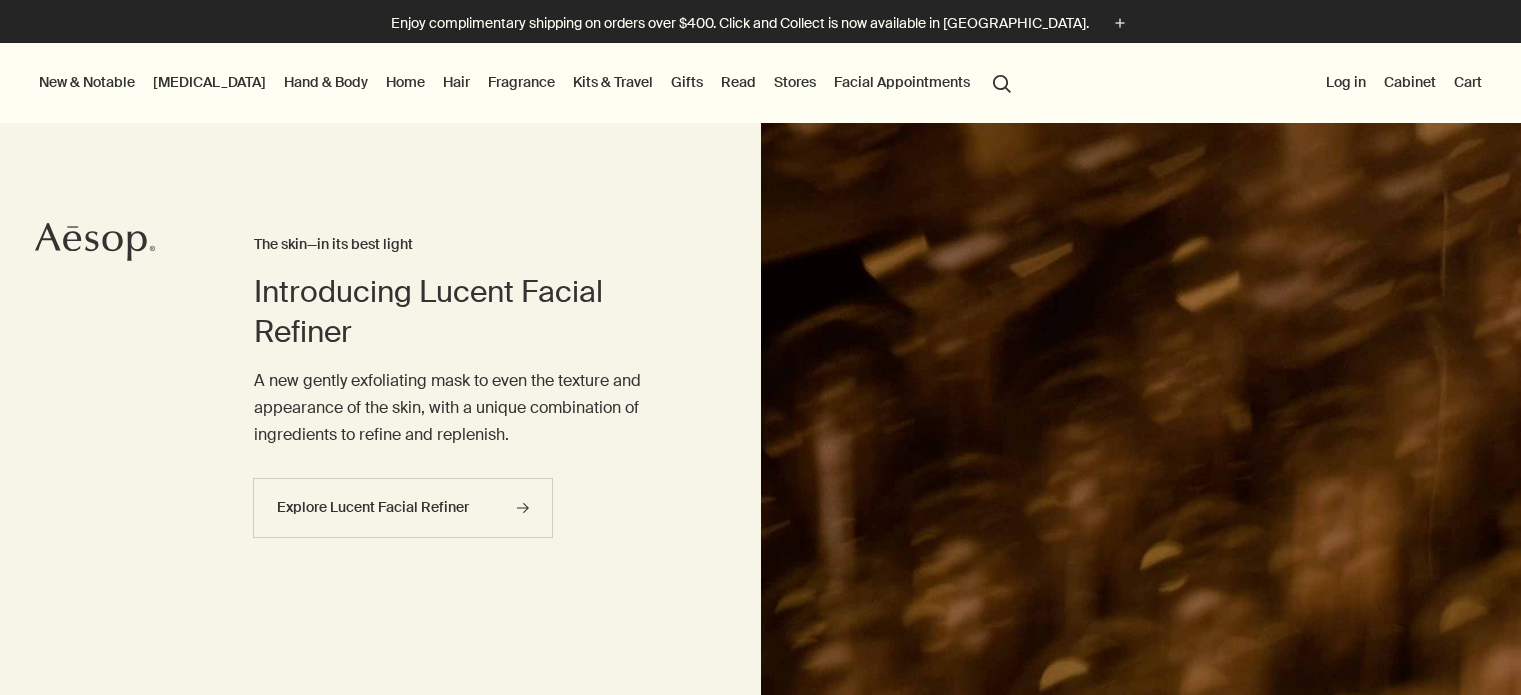 scroll, scrollTop: 0, scrollLeft: 0, axis: both 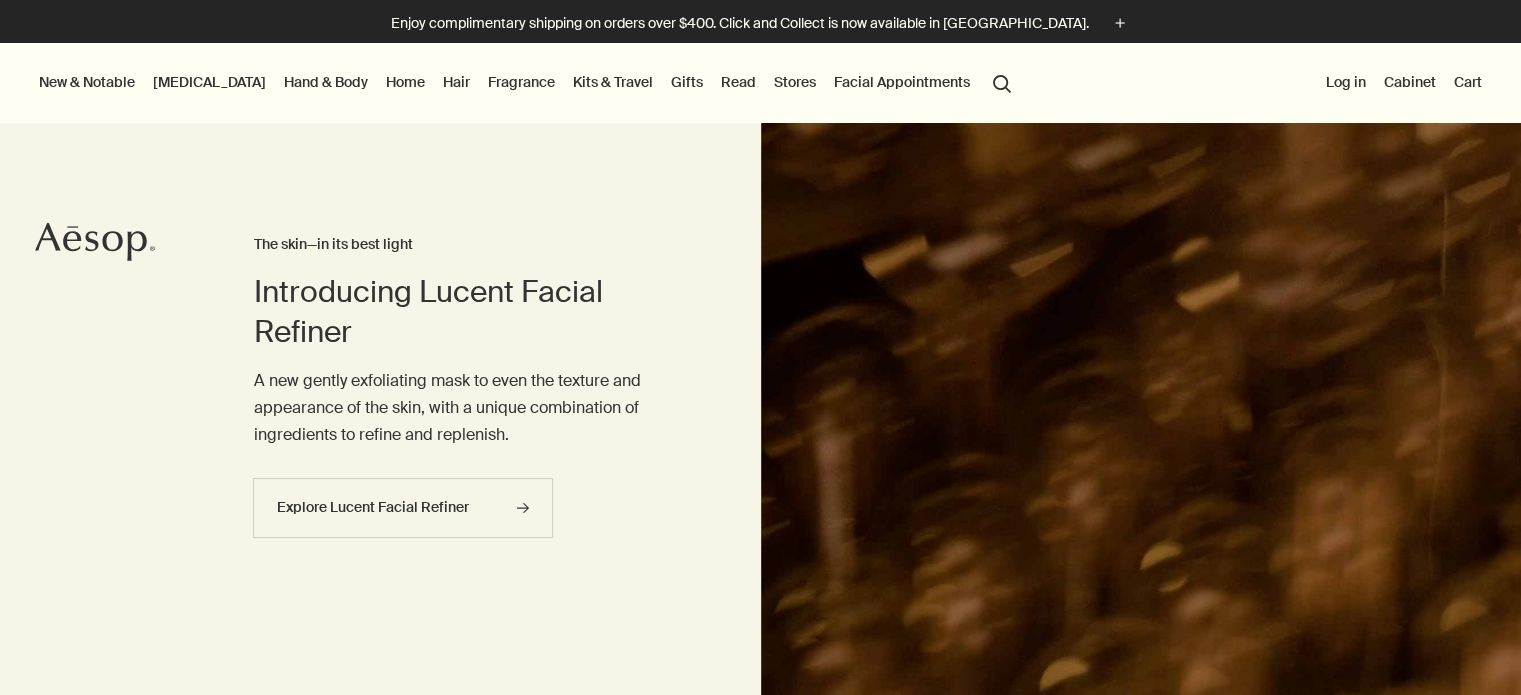 click on "[MEDICAL_DATA]" at bounding box center (209, 82) 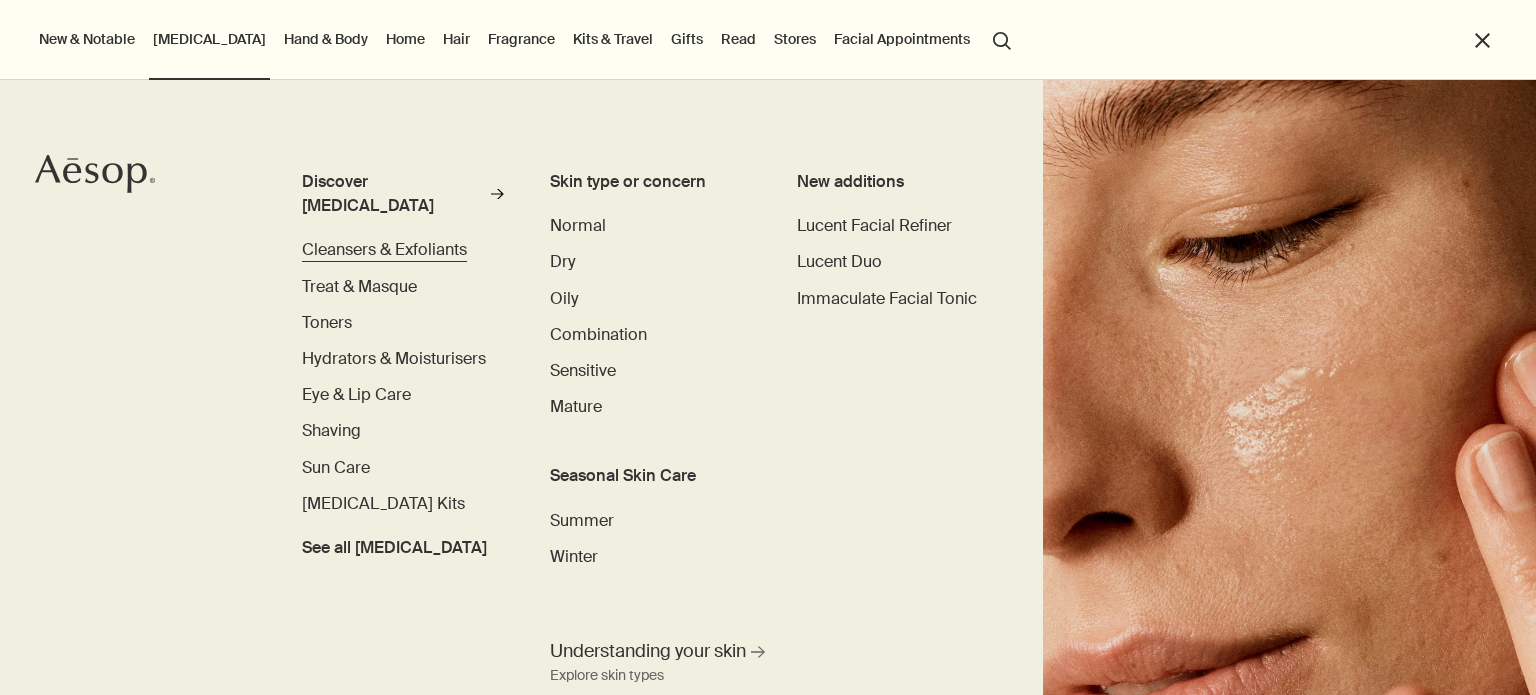 click on "Cleansers & Exfoliants" at bounding box center (384, 249) 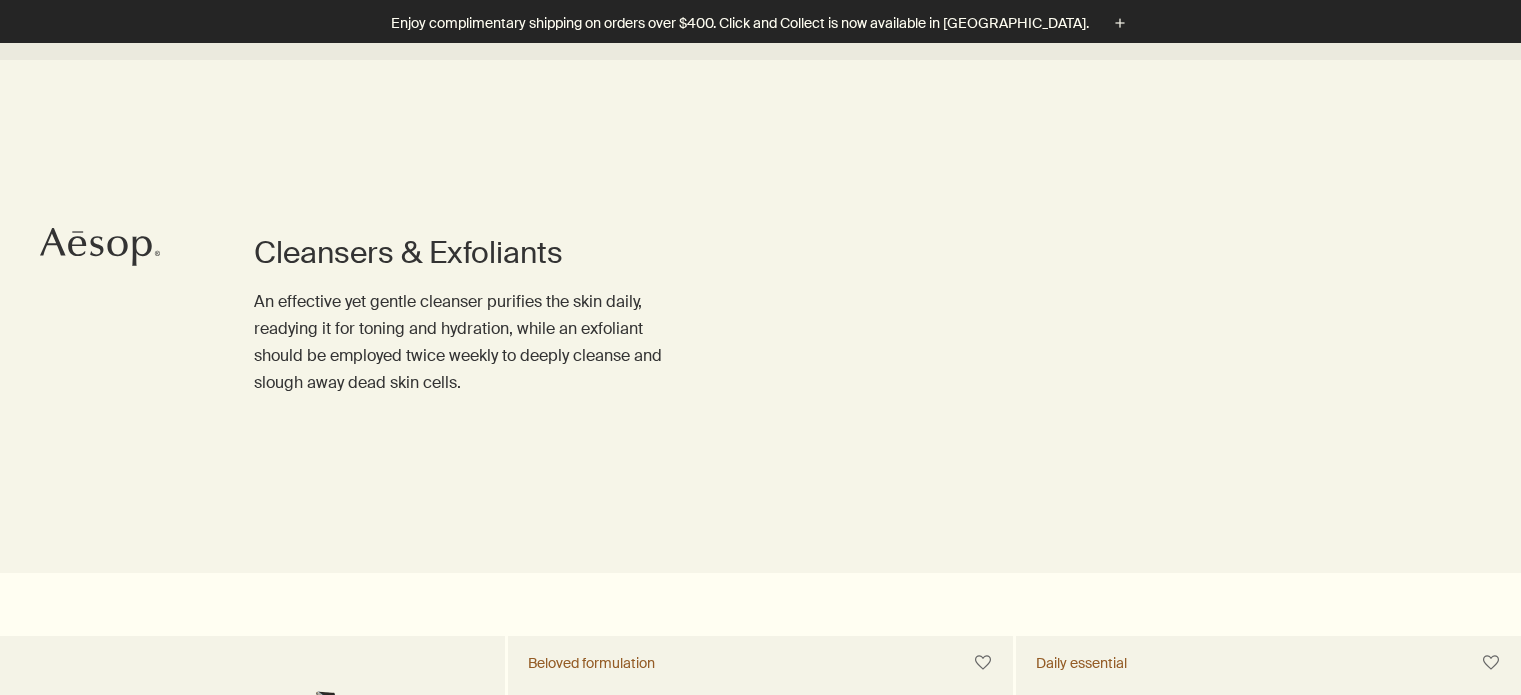scroll, scrollTop: 744, scrollLeft: 0, axis: vertical 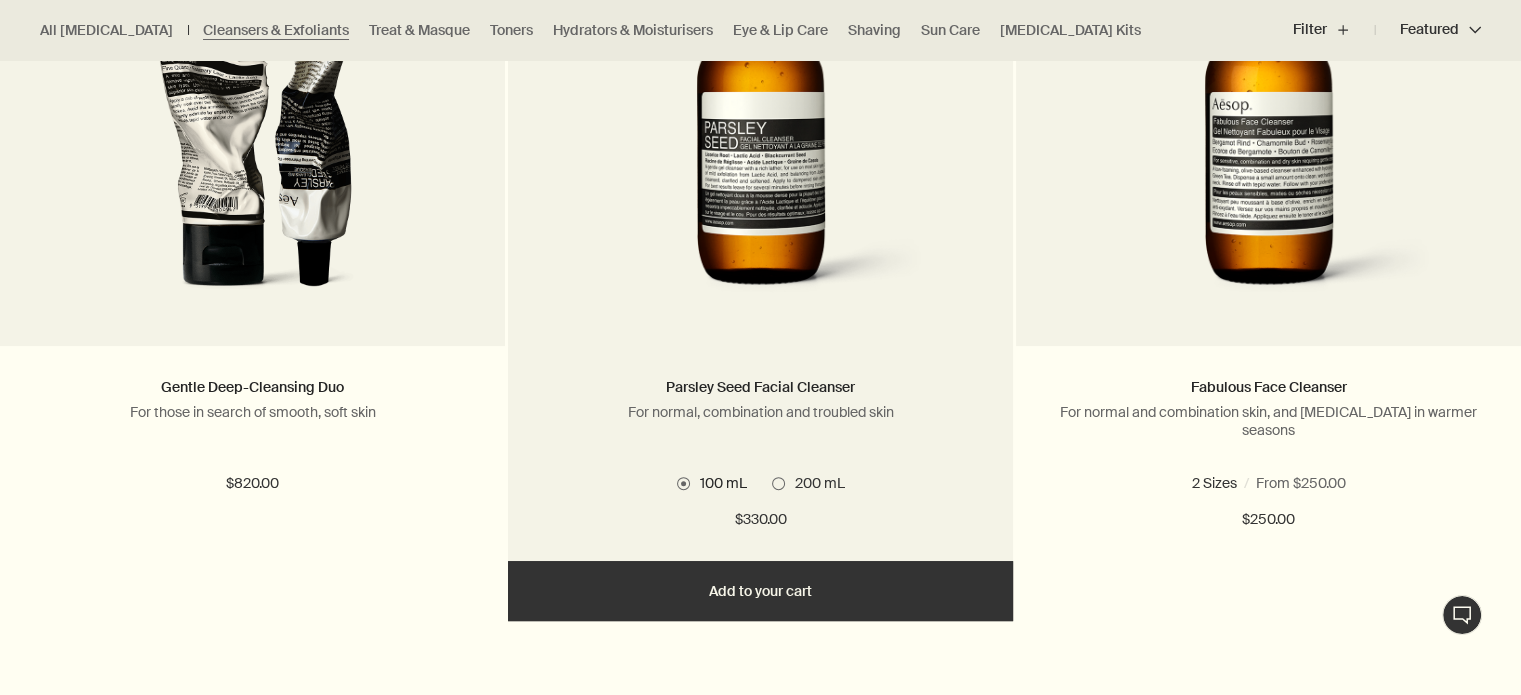 click at bounding box center (778, 483) 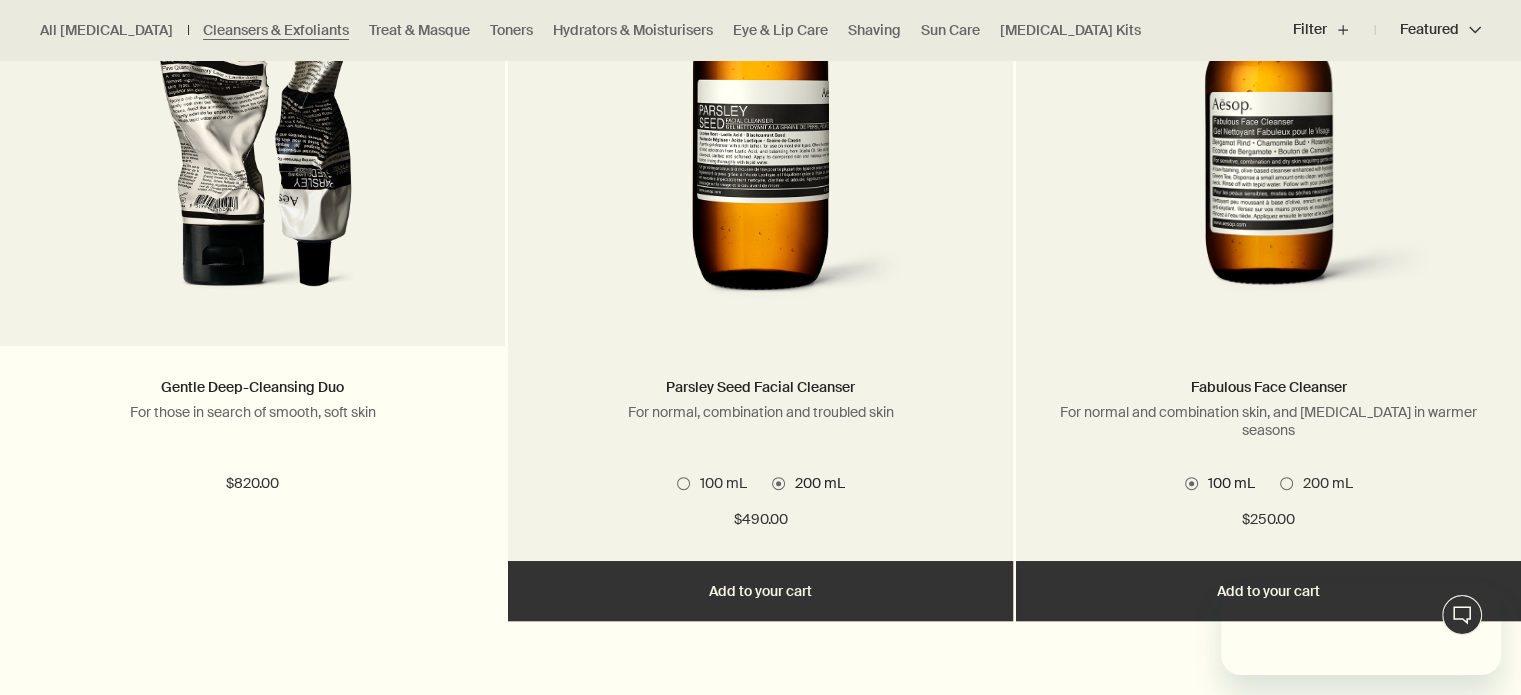 scroll, scrollTop: 0, scrollLeft: 0, axis: both 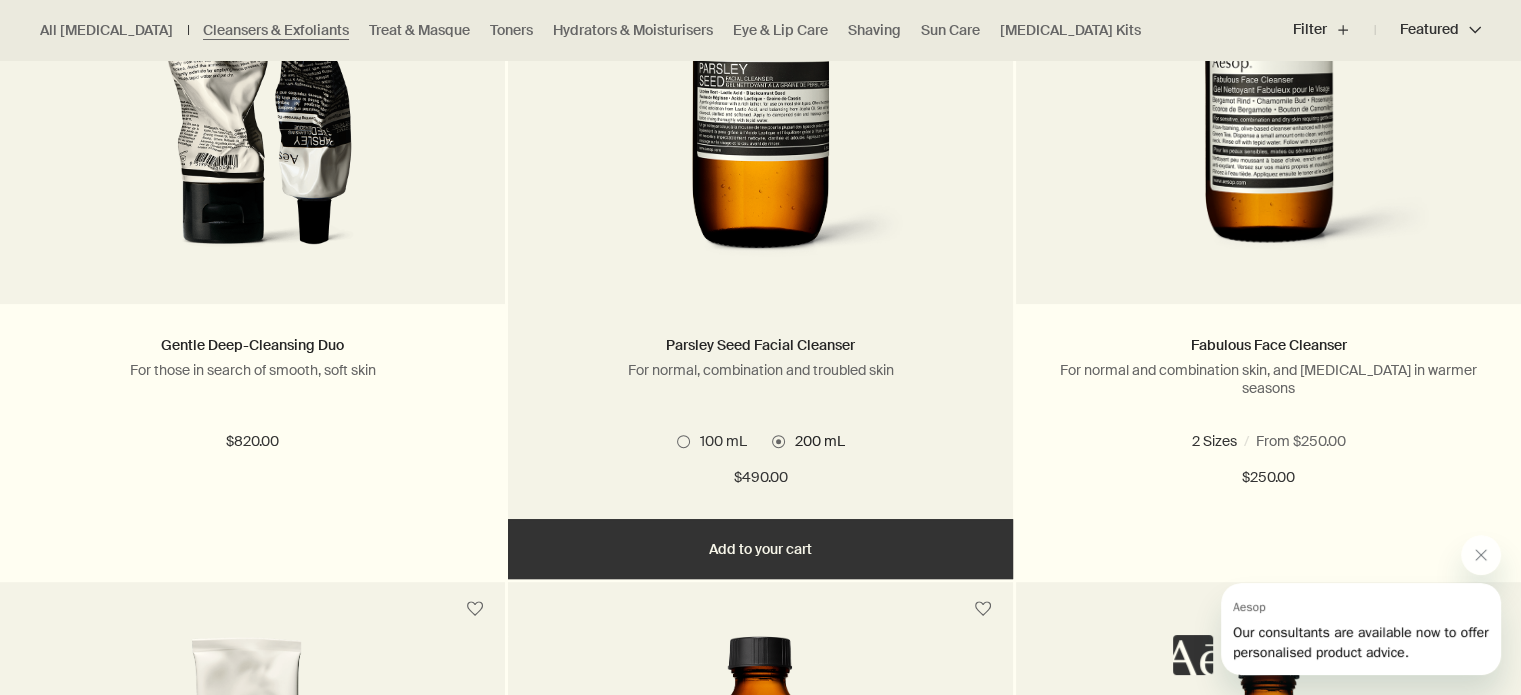 click at bounding box center (683, 441) 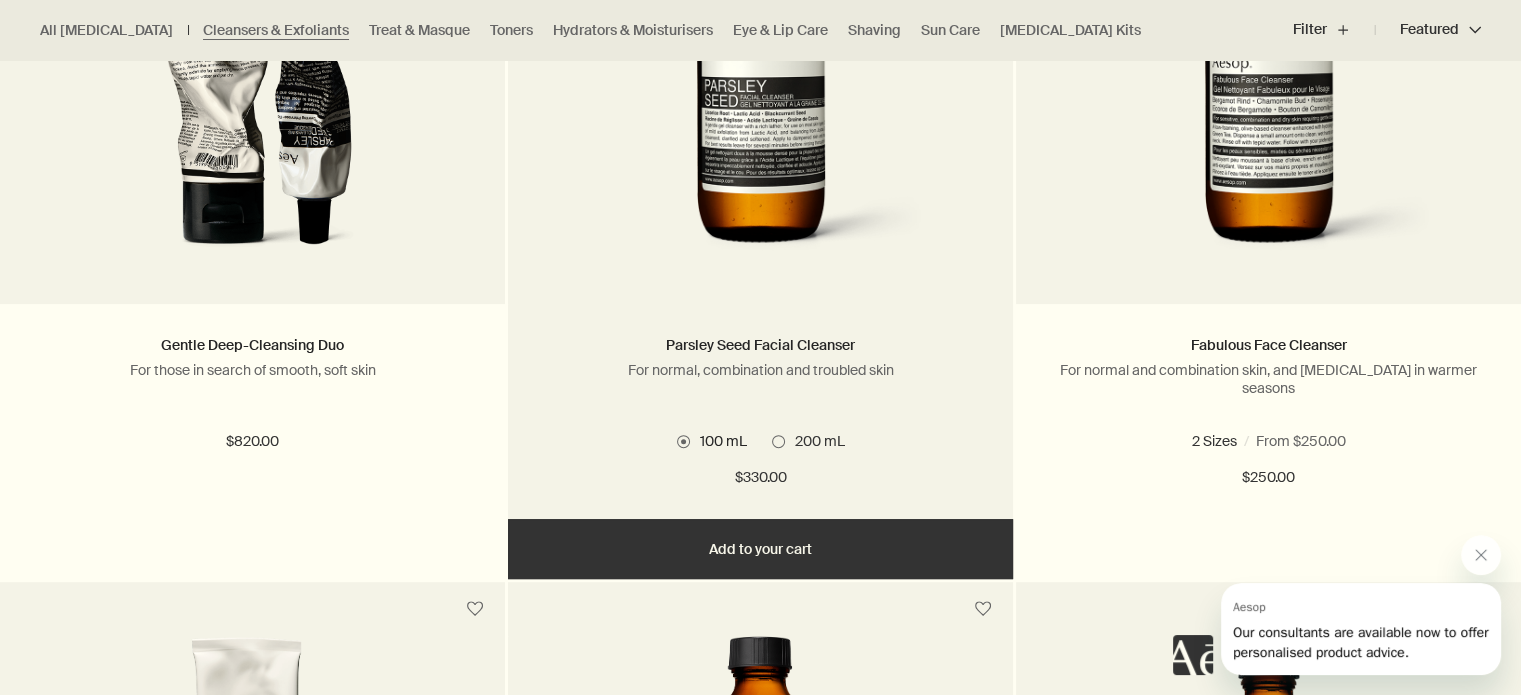 click at bounding box center [778, 441] 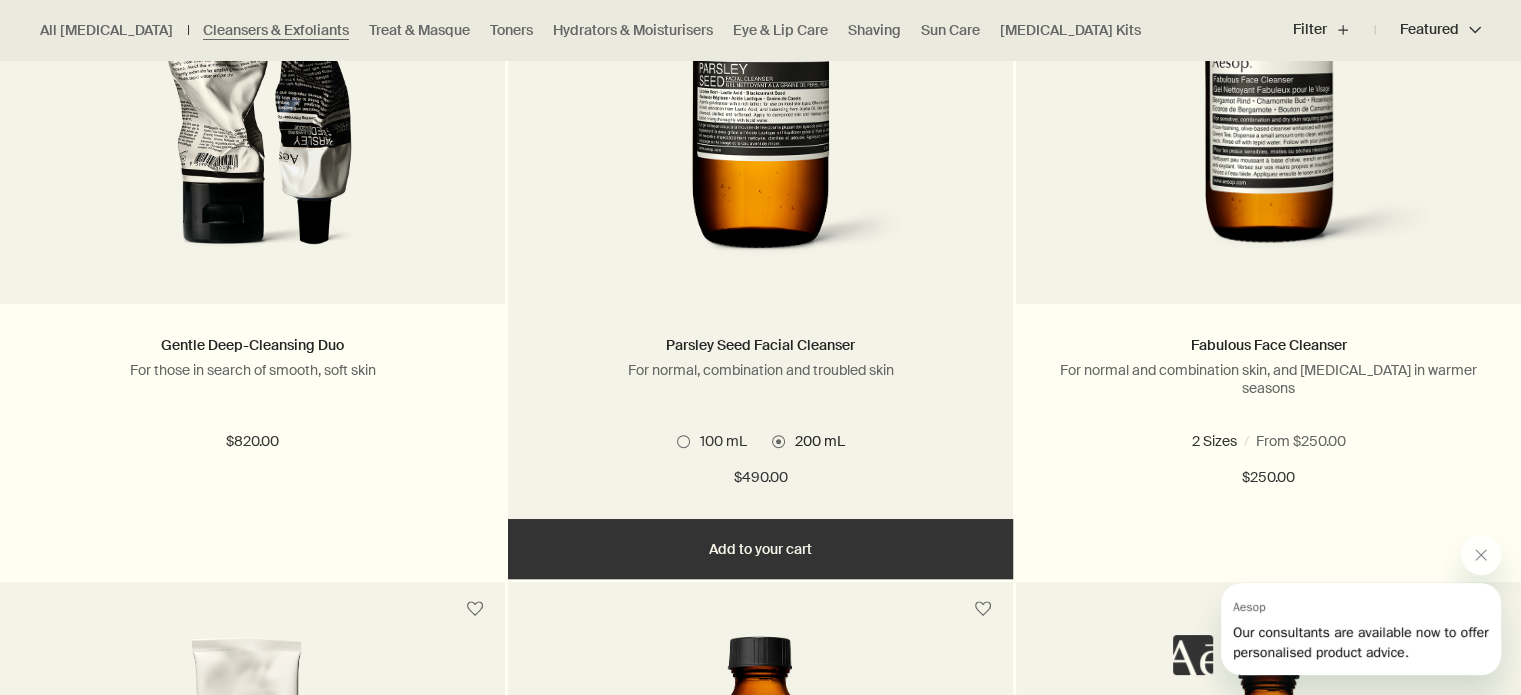 click at bounding box center (683, 441) 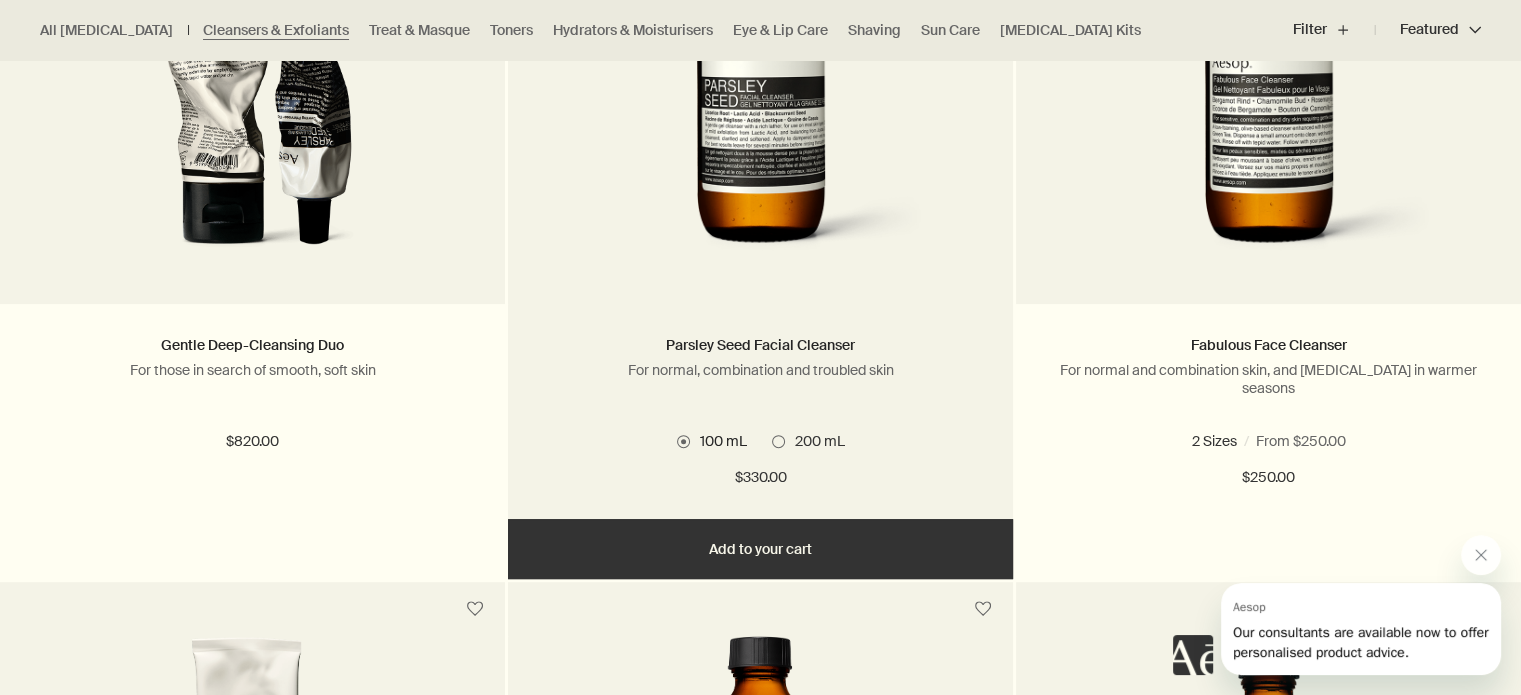 click on "200 mL" at bounding box center (815, 441) 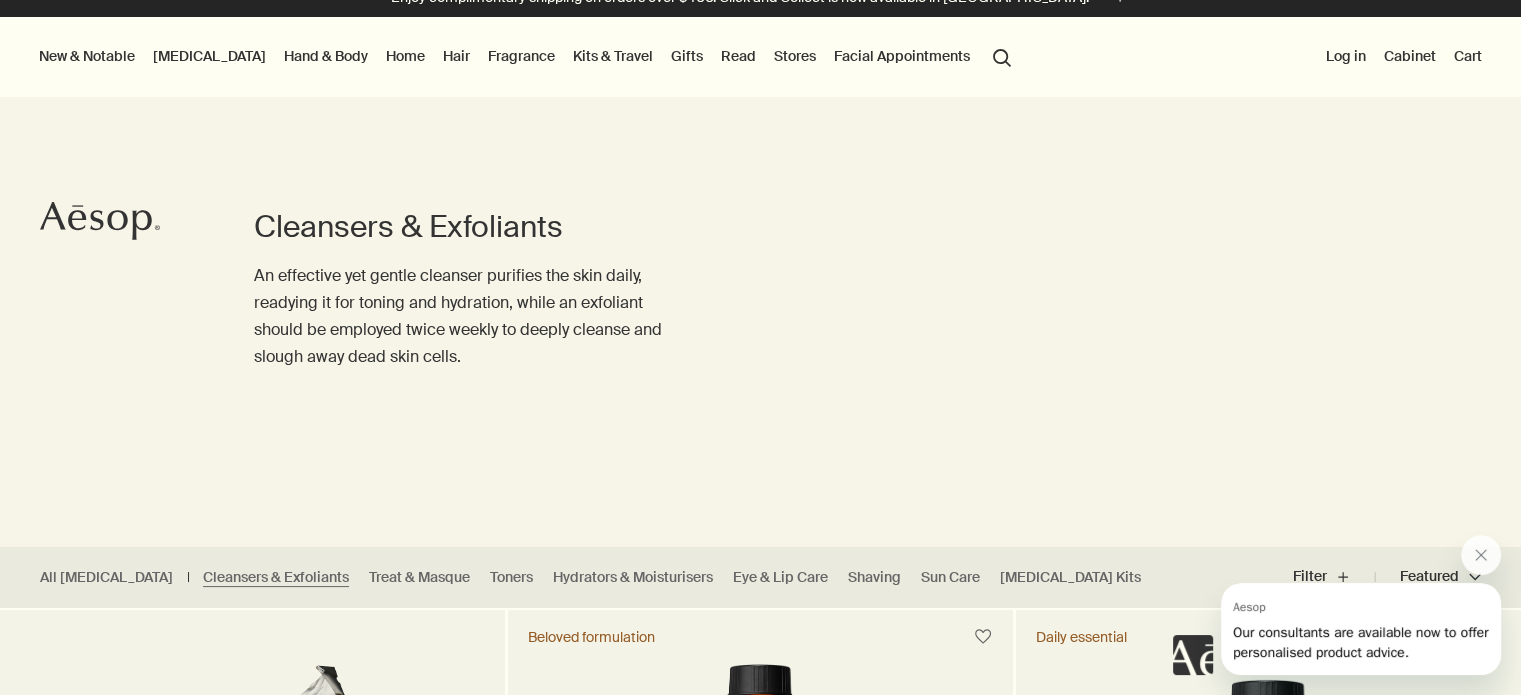 scroll, scrollTop: 0, scrollLeft: 0, axis: both 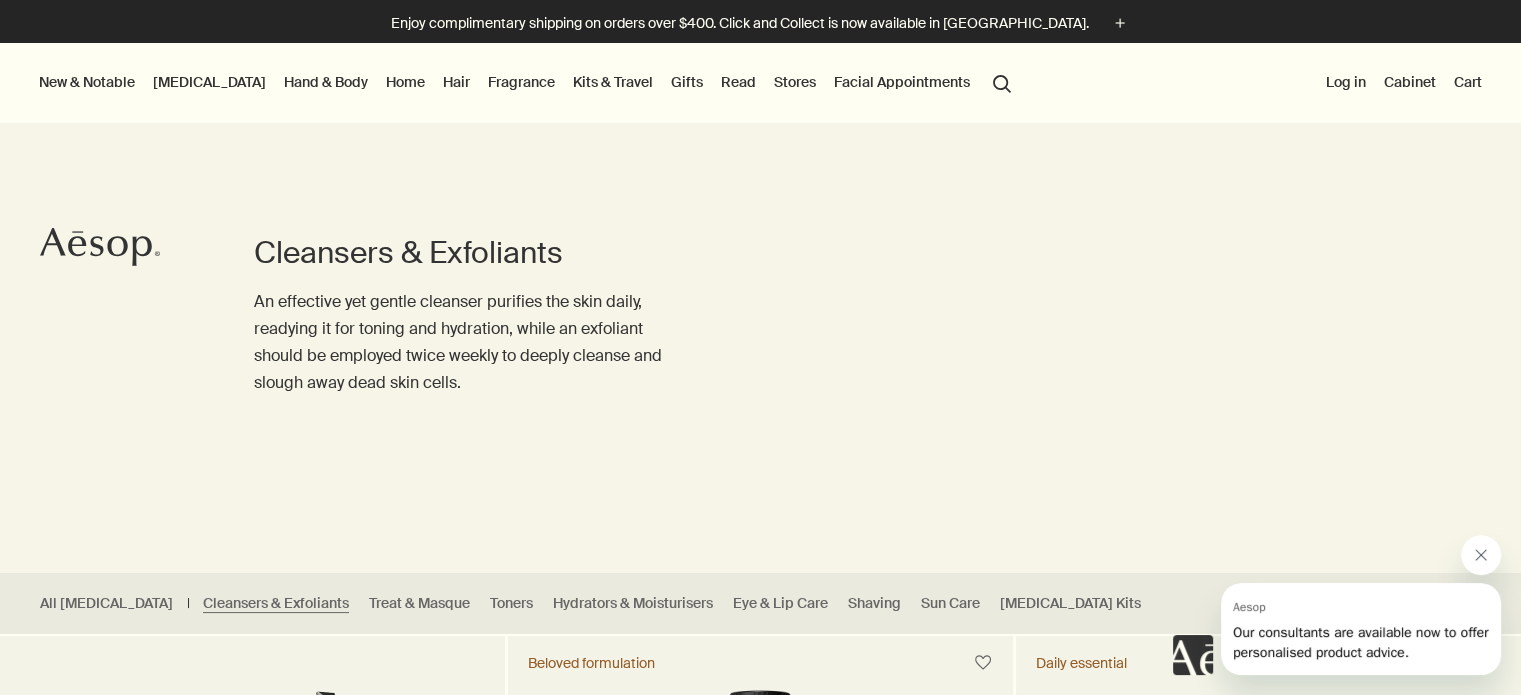 click 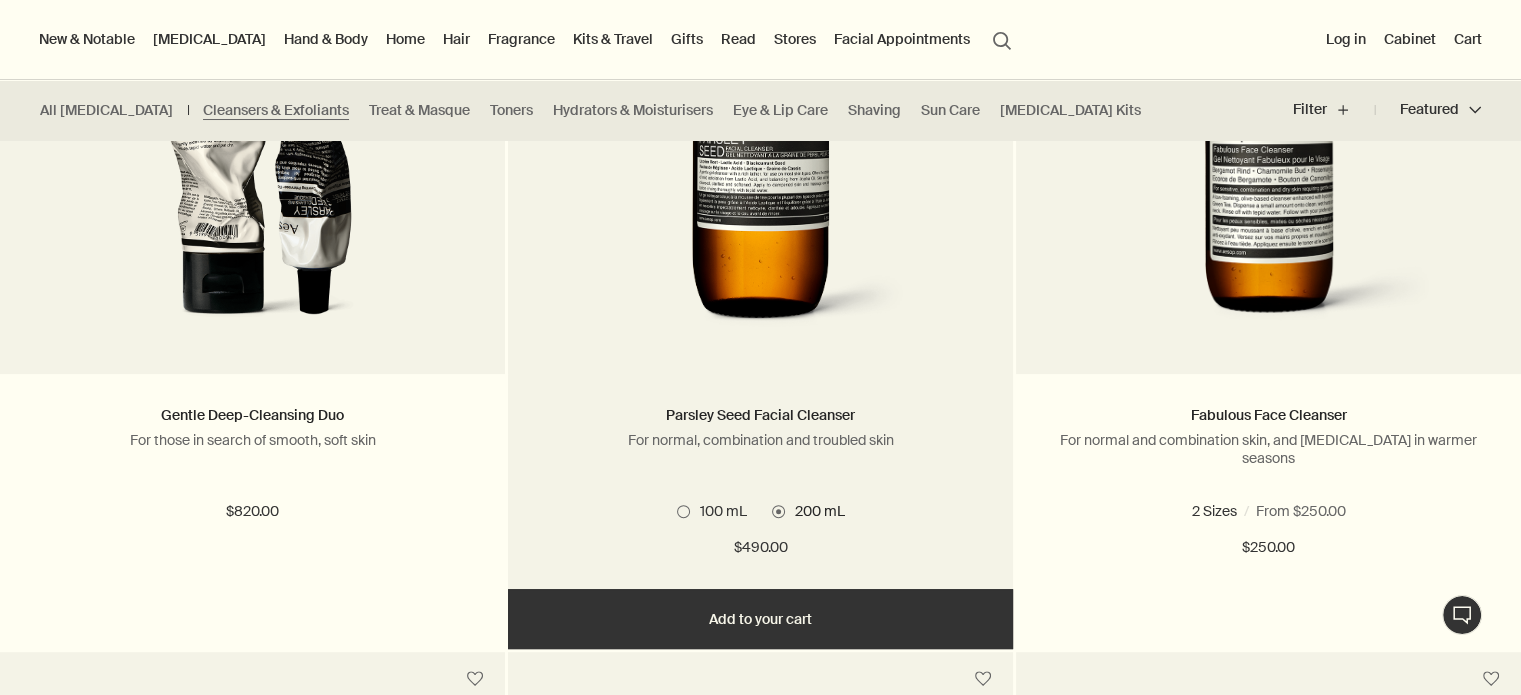 scroll, scrollTop: 714, scrollLeft: 0, axis: vertical 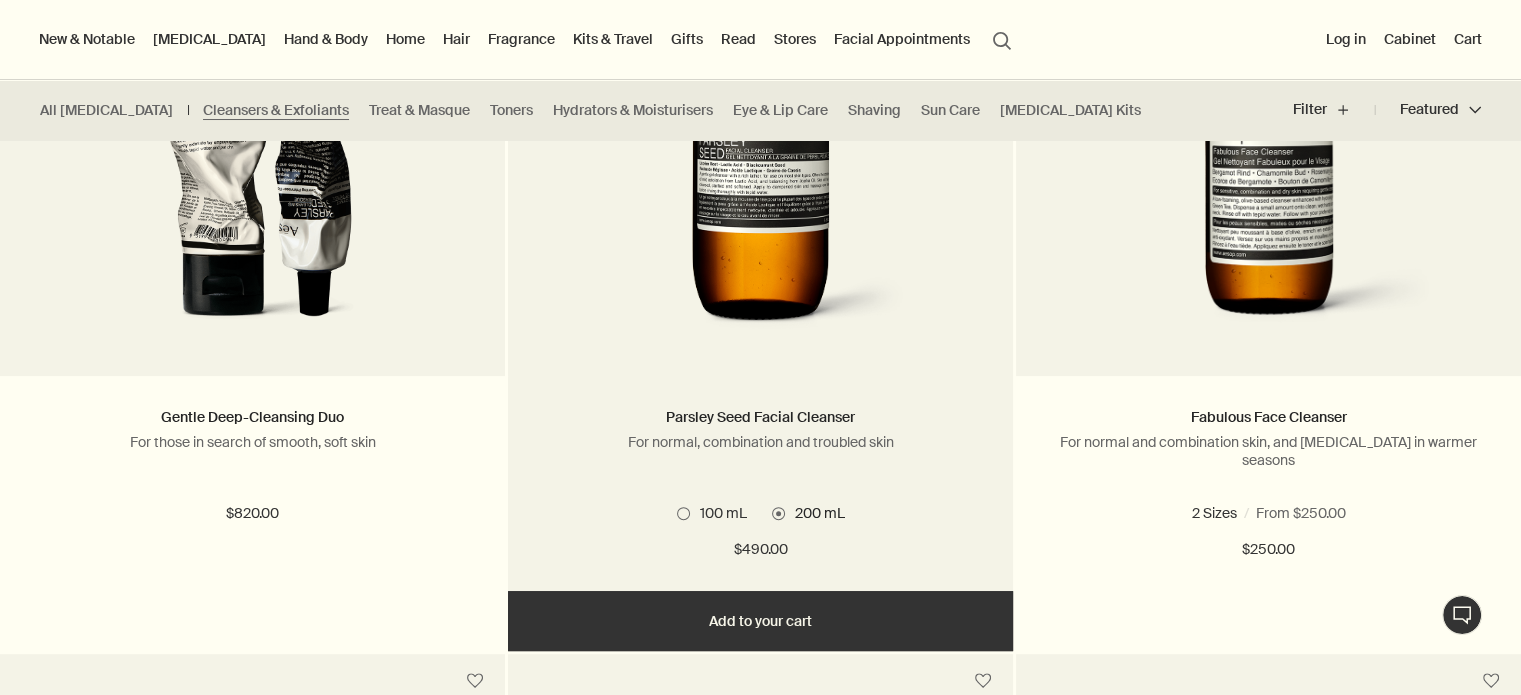 click at bounding box center (683, 513) 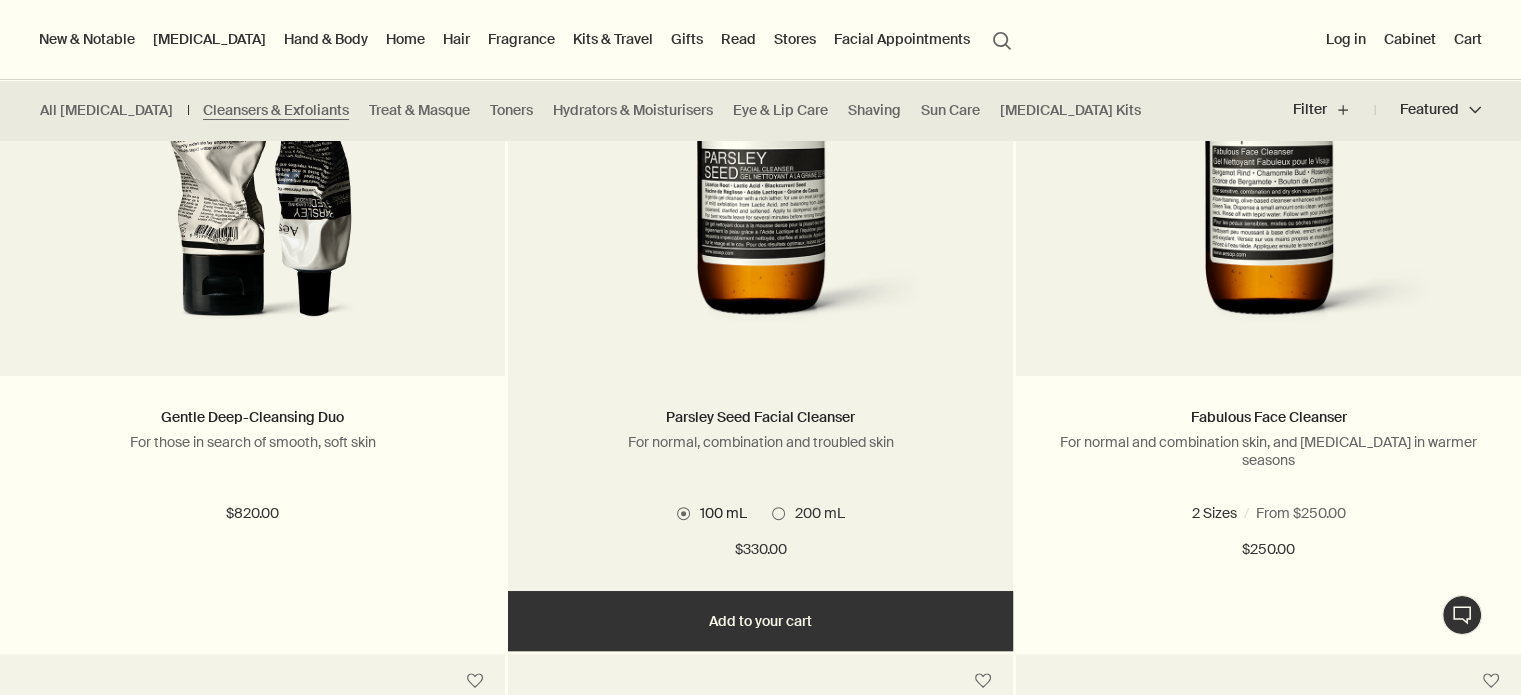 click at bounding box center (778, 513) 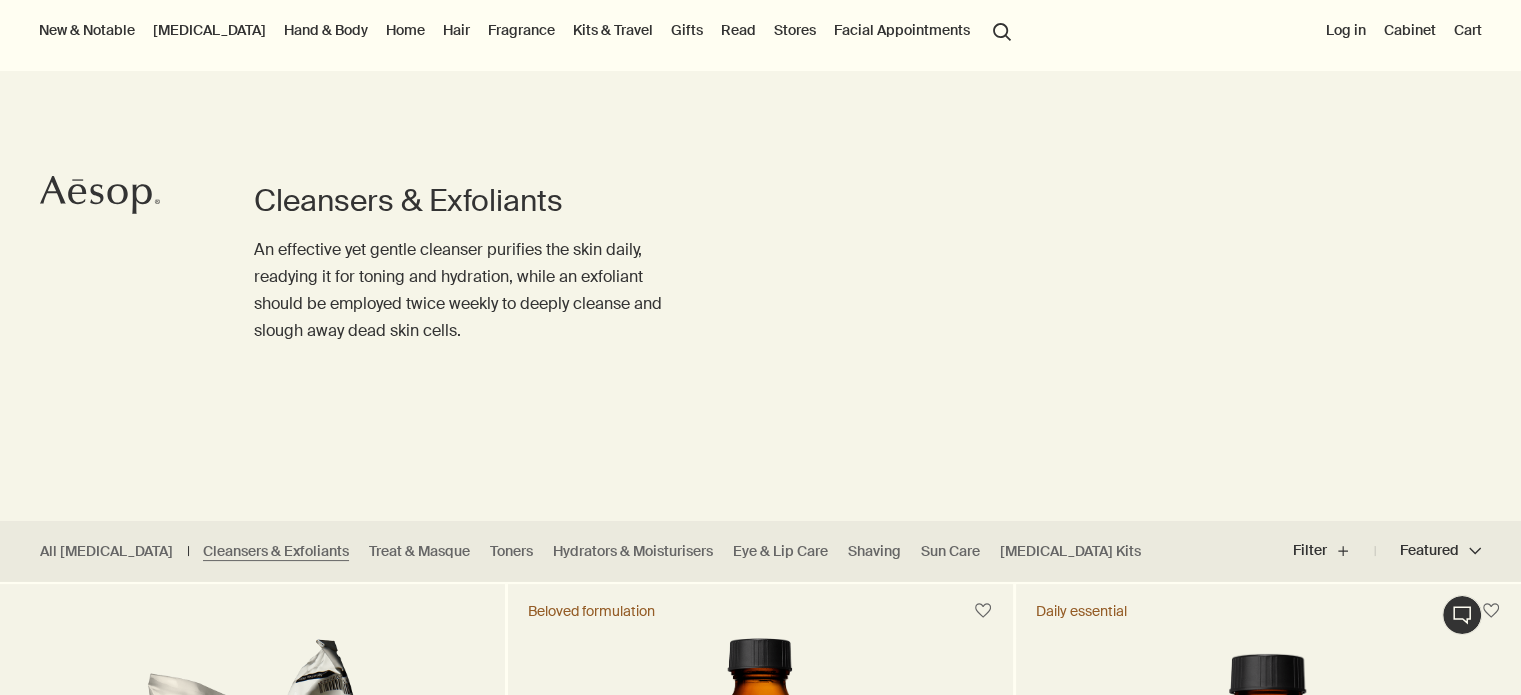 scroll, scrollTop: 0, scrollLeft: 0, axis: both 